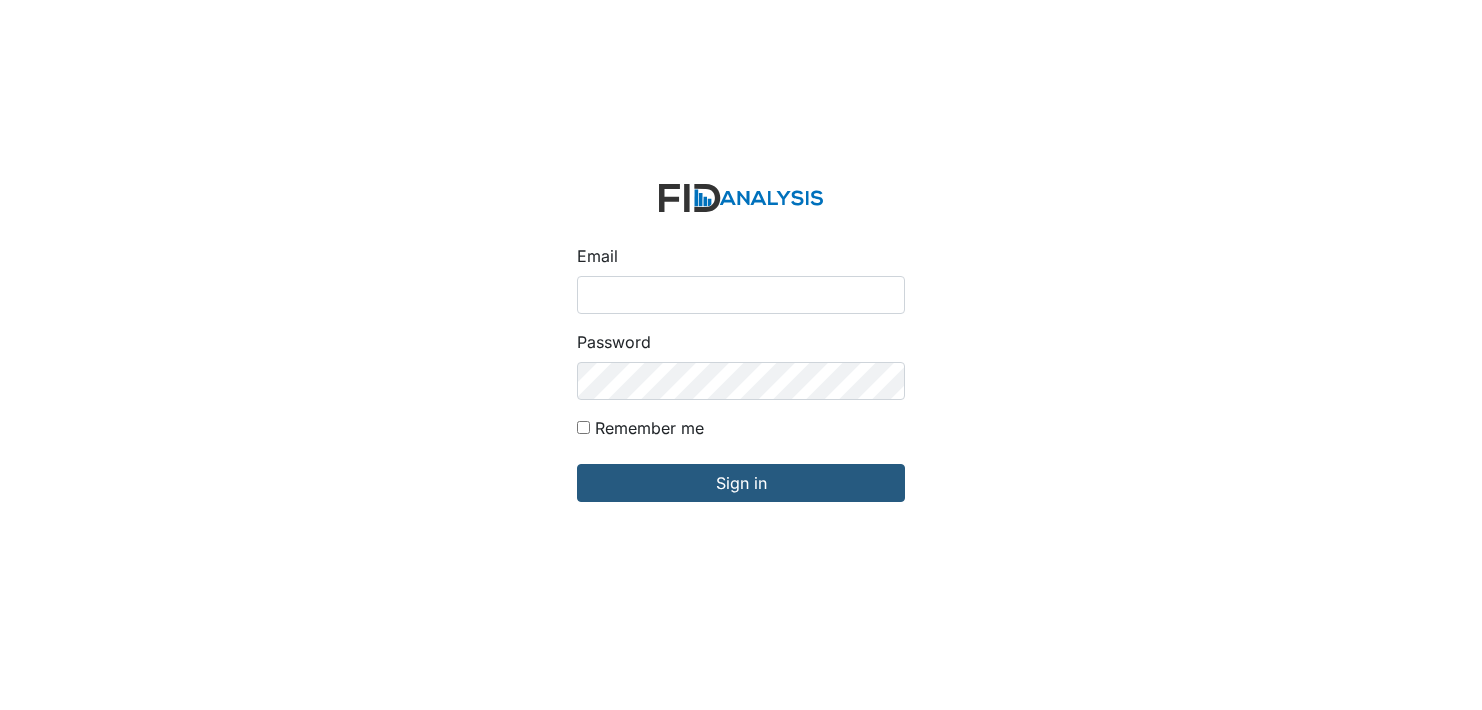 scroll, scrollTop: 0, scrollLeft: 0, axis: both 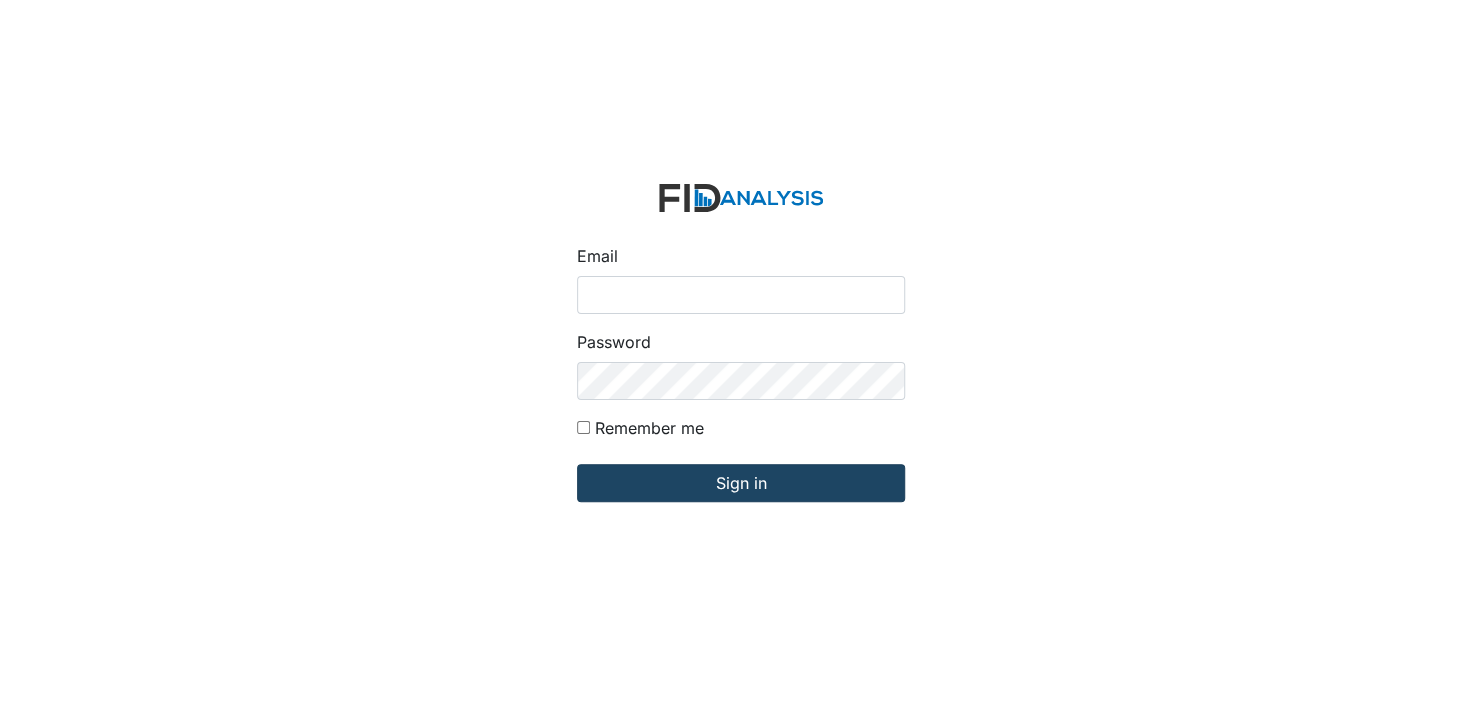 type on "[USERNAME]@[DOMAIN]" 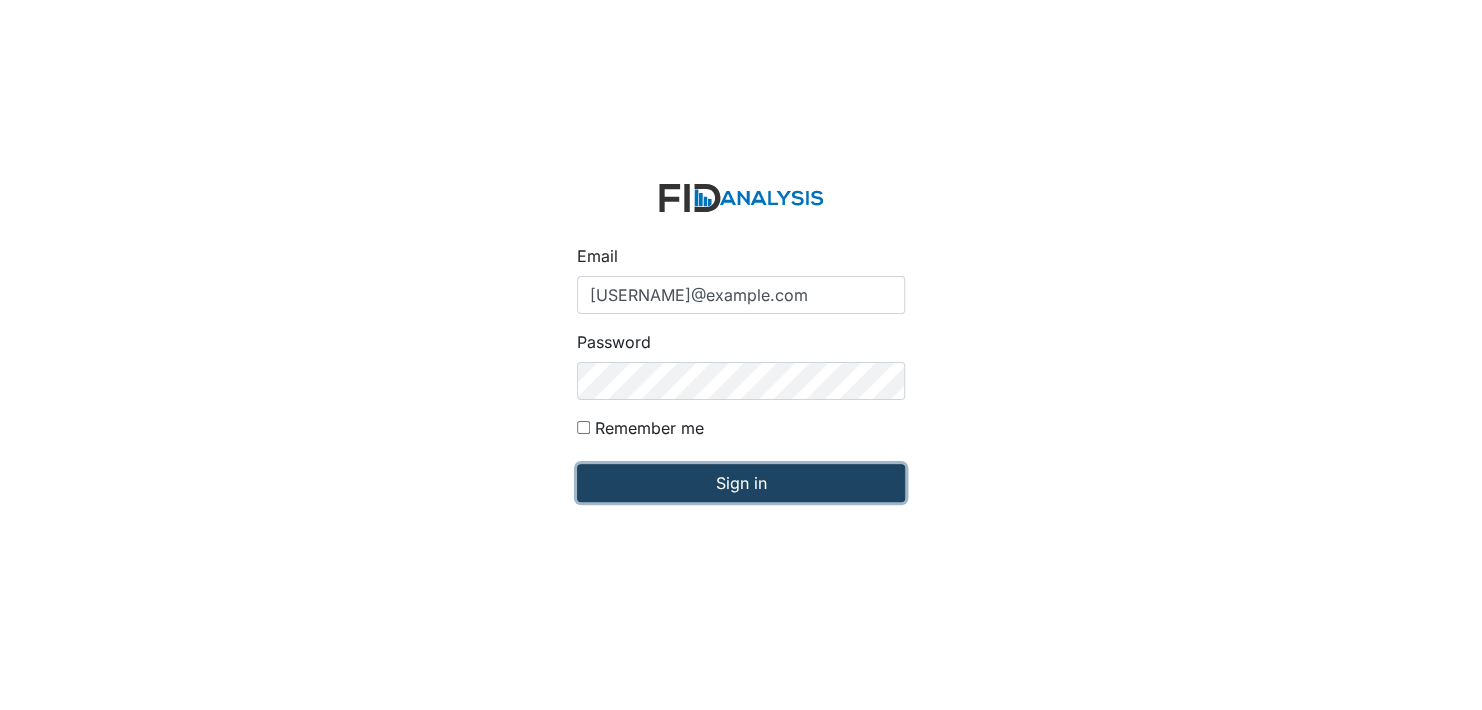 click on "Sign in" at bounding box center [741, 483] 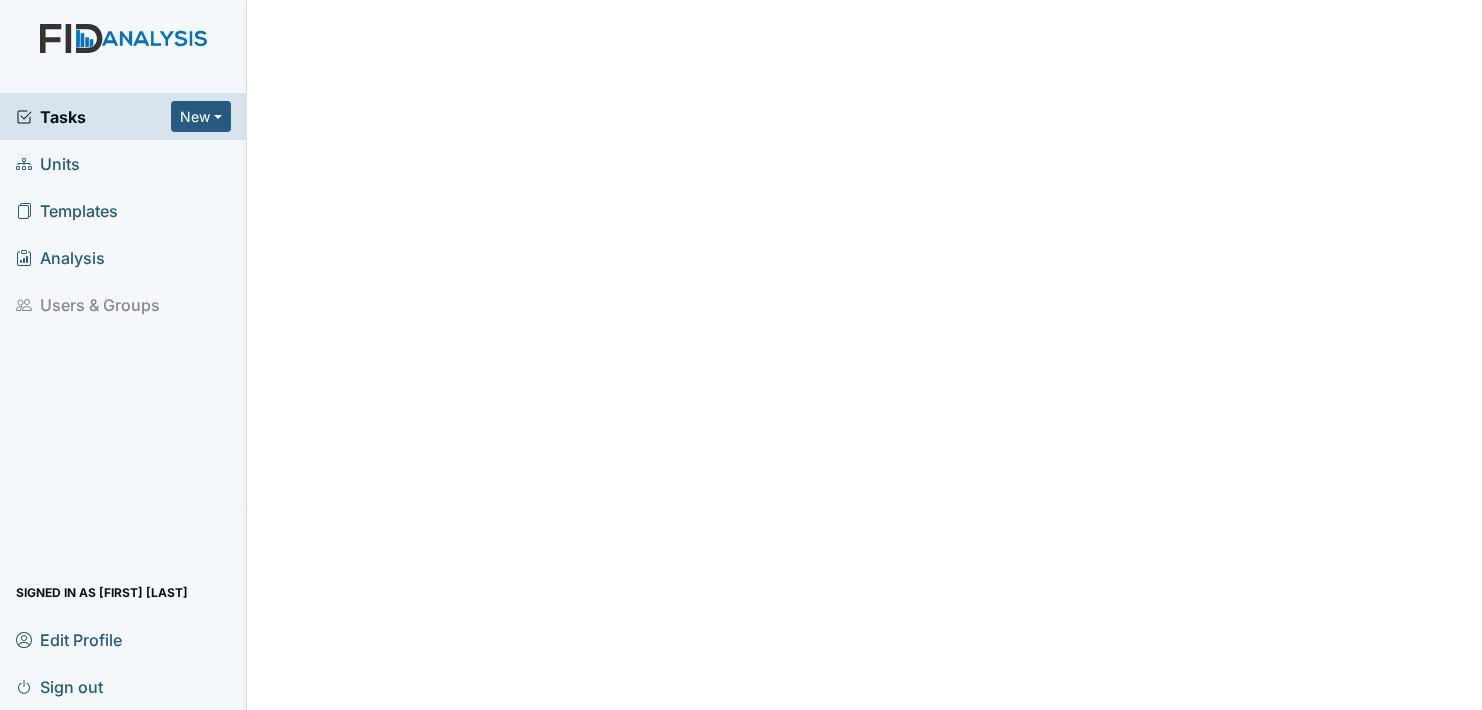 scroll, scrollTop: 0, scrollLeft: 0, axis: both 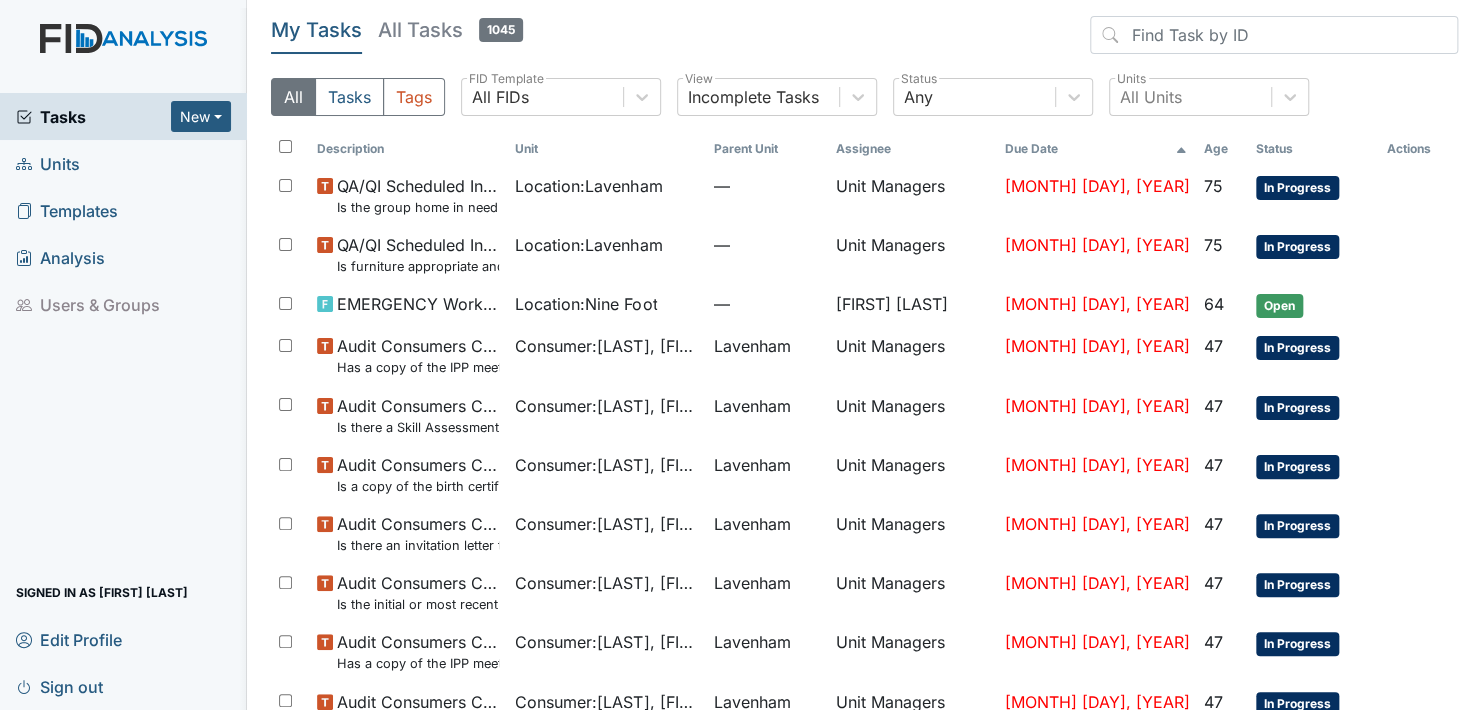 click on "Units" at bounding box center (48, 163) 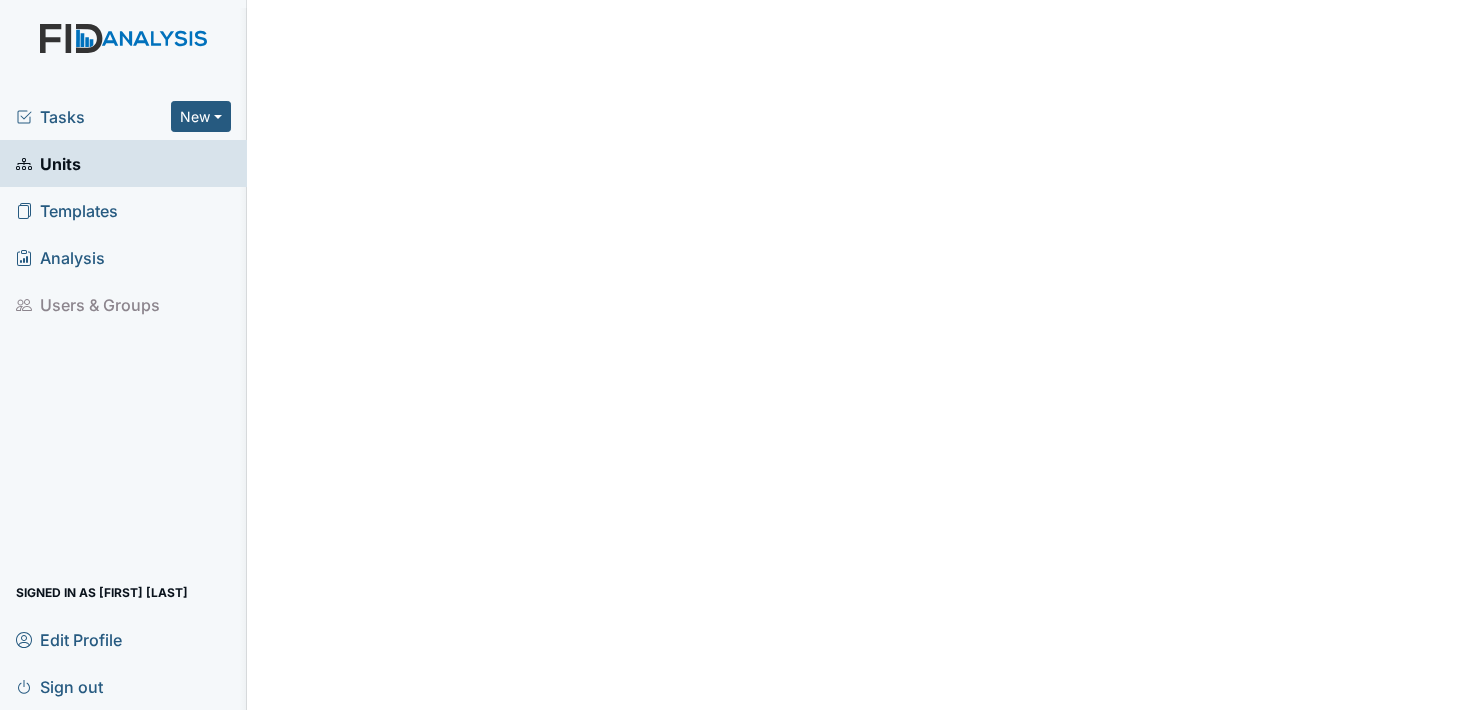 scroll, scrollTop: 0, scrollLeft: 0, axis: both 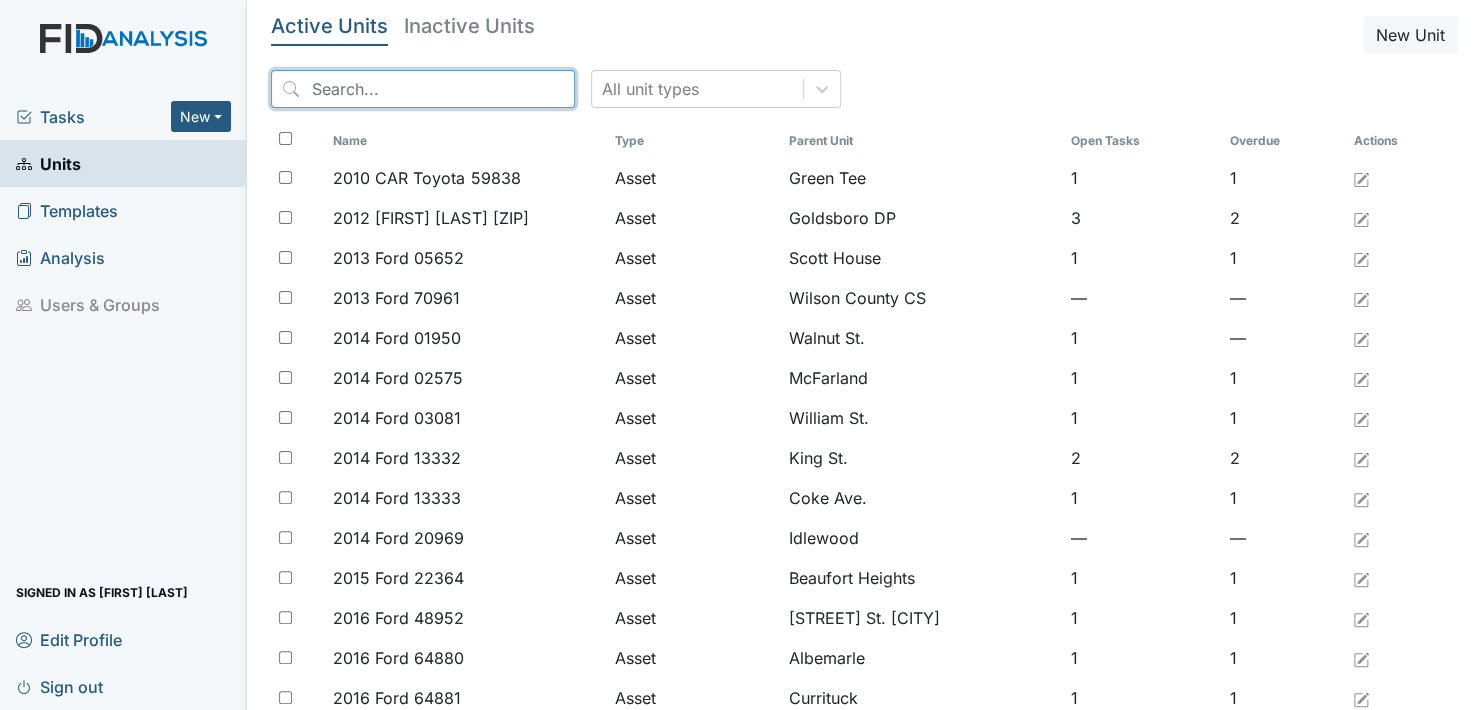 click at bounding box center (423, 89) 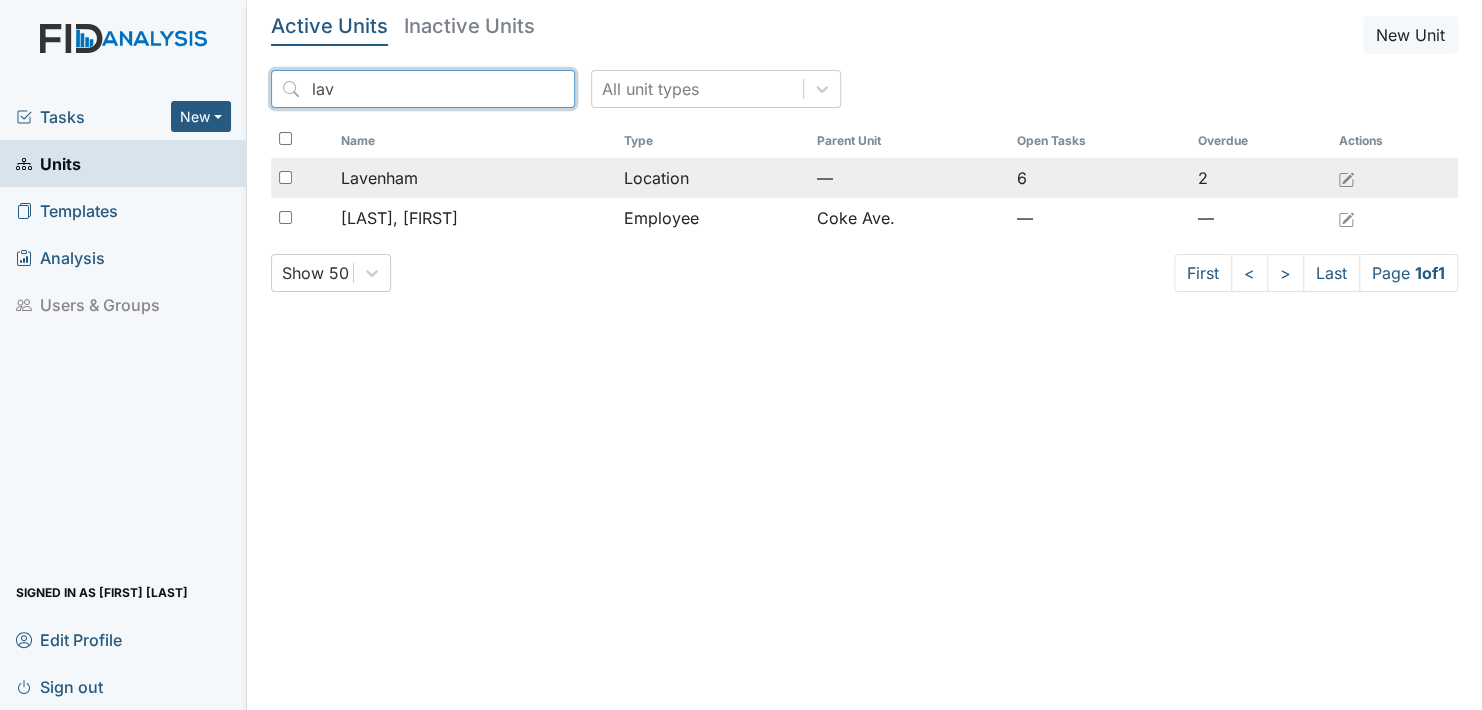type on "lav" 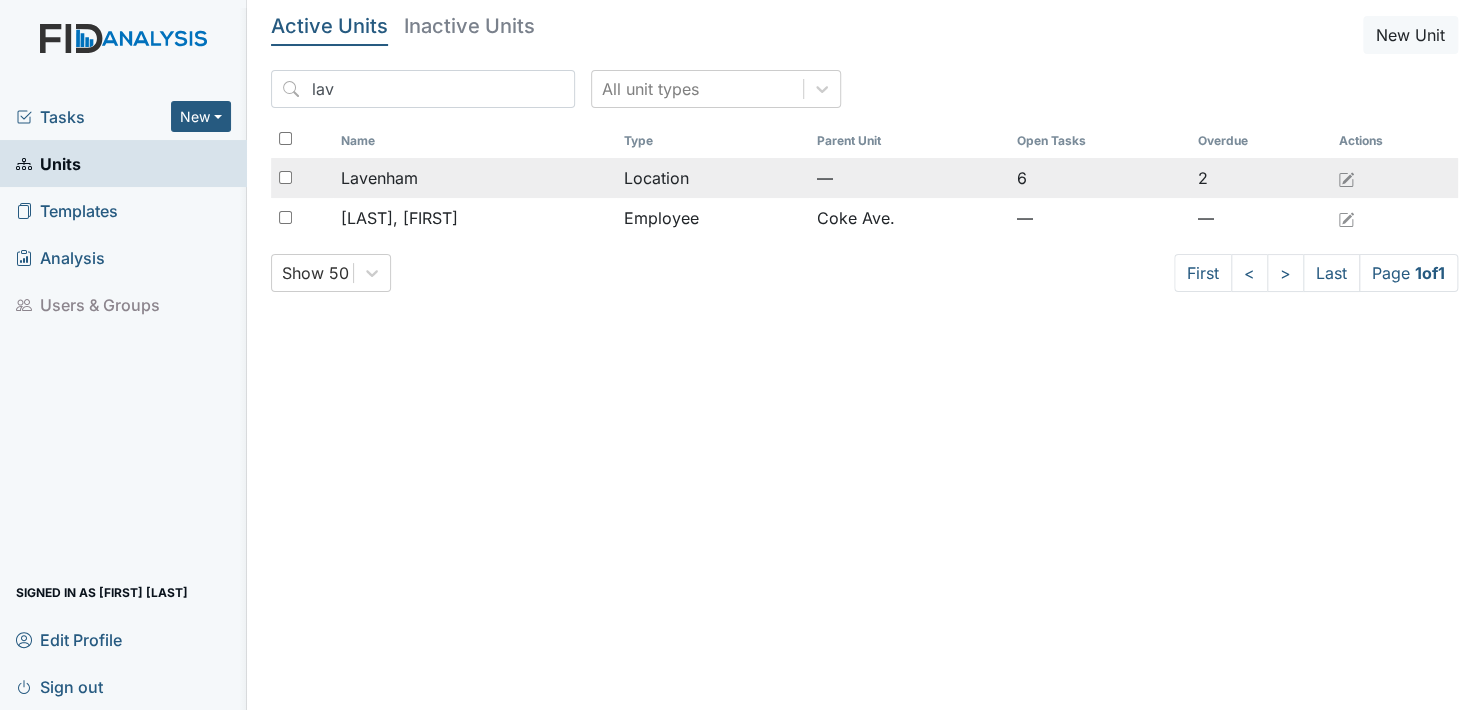 click on "Location" at bounding box center [713, 178] 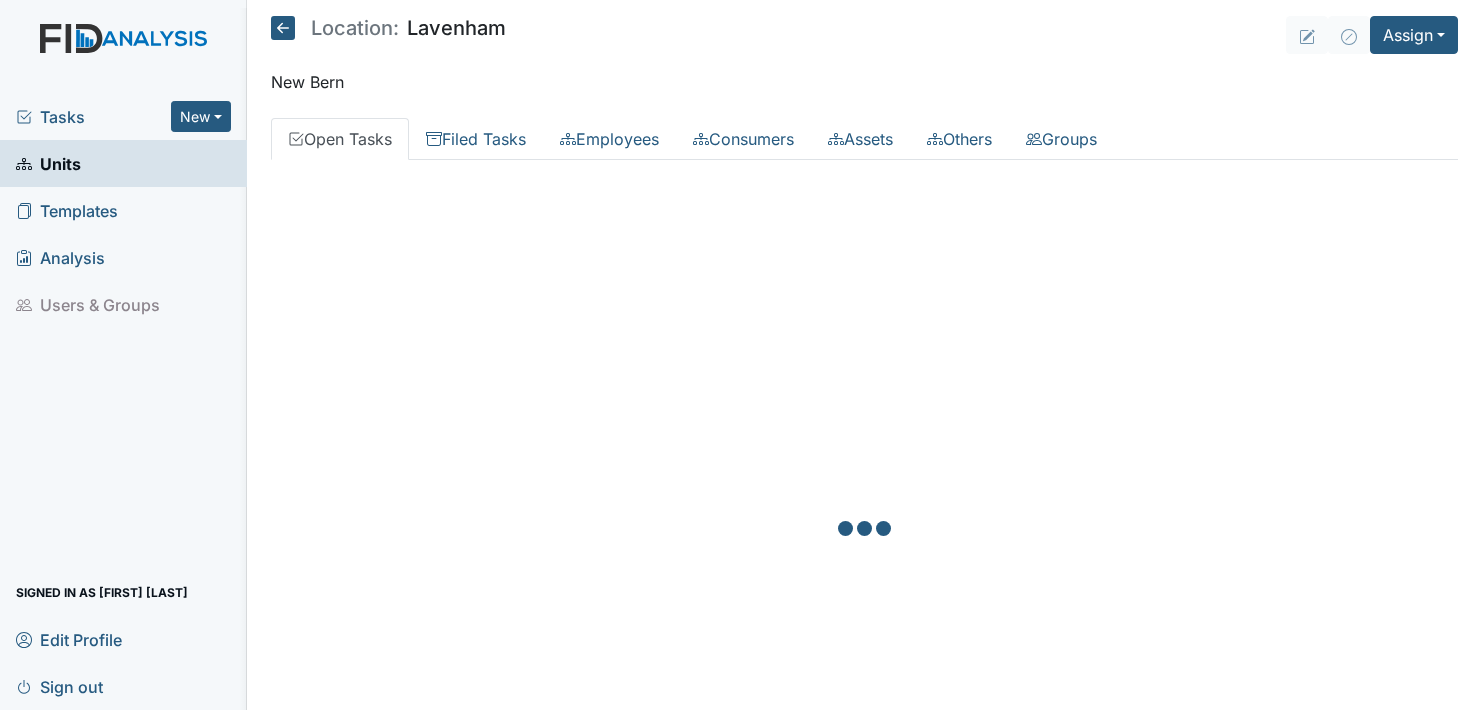 scroll, scrollTop: 0, scrollLeft: 0, axis: both 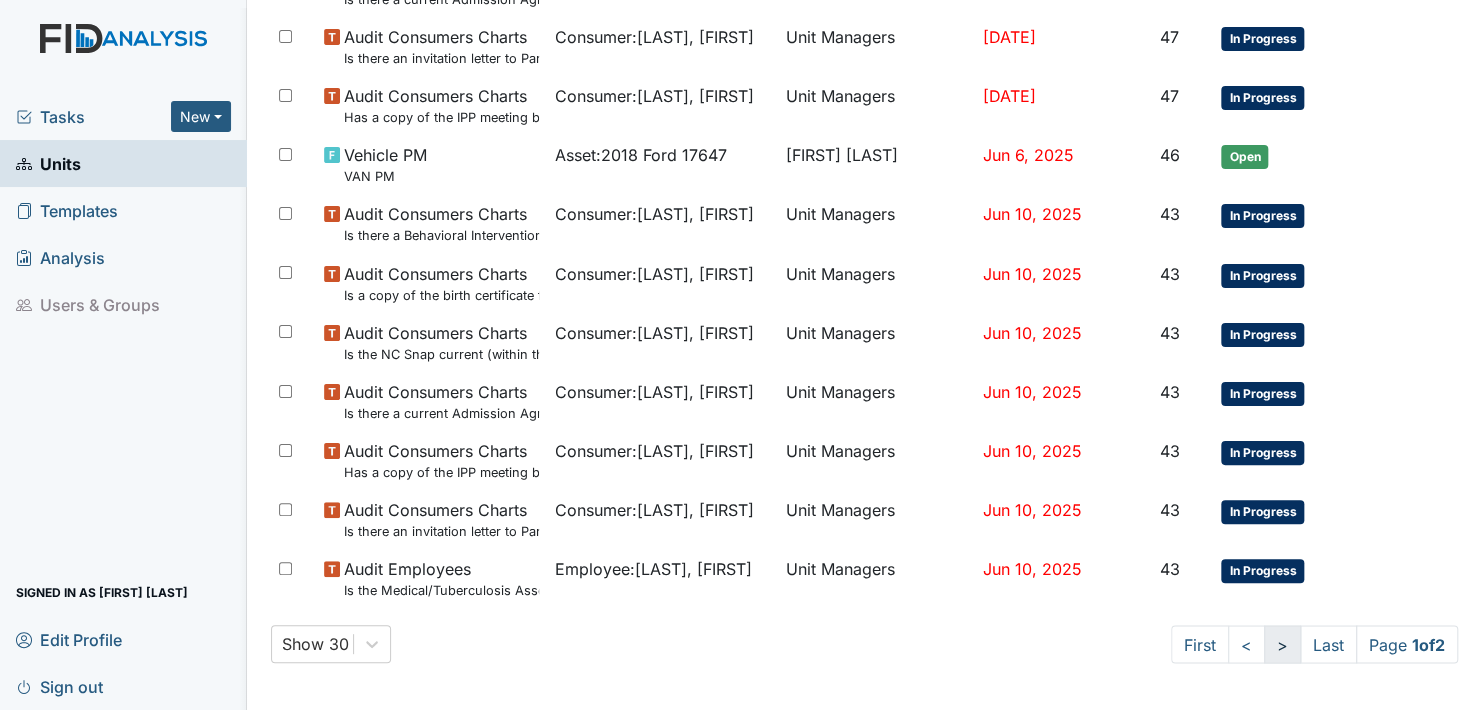 click on ">" at bounding box center [1200, 644] 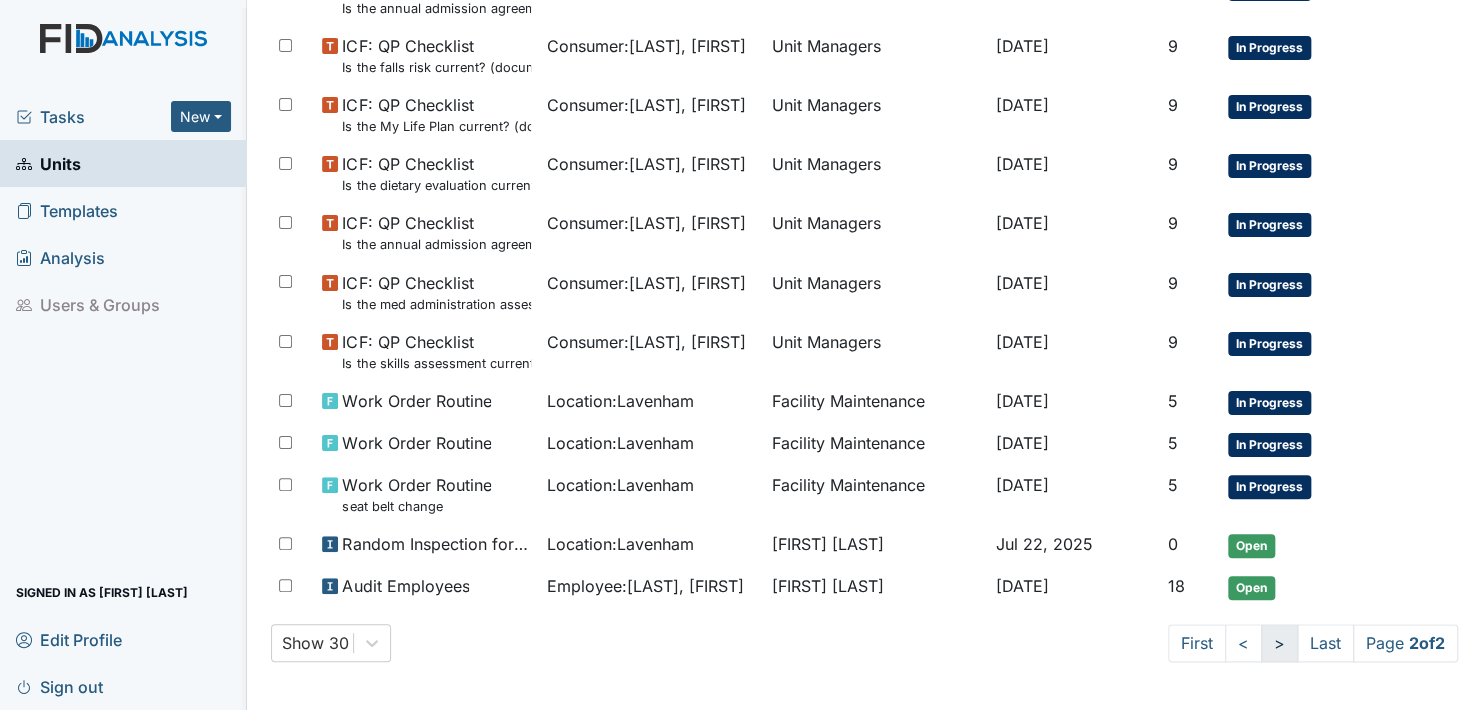scroll, scrollTop: 826, scrollLeft: 0, axis: vertical 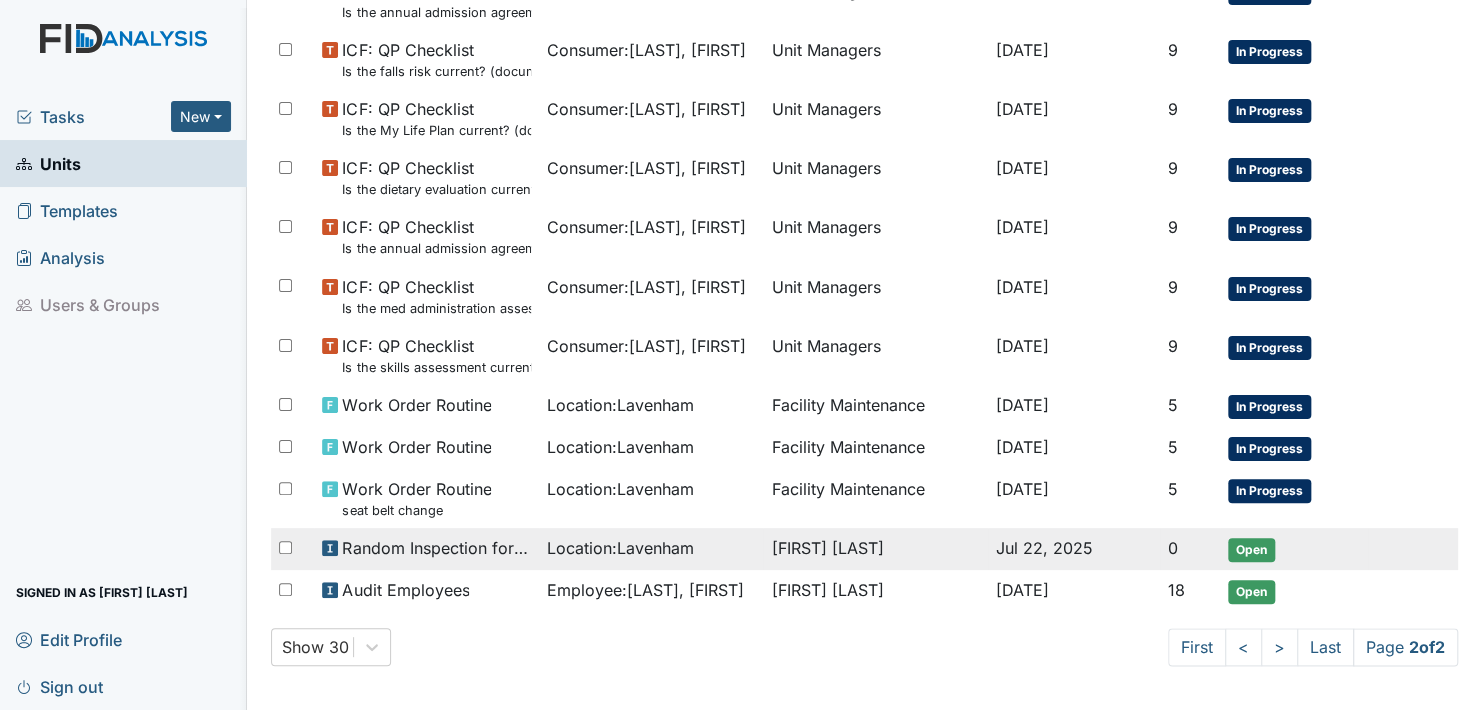 click on "Open" at bounding box center [1251, 550] 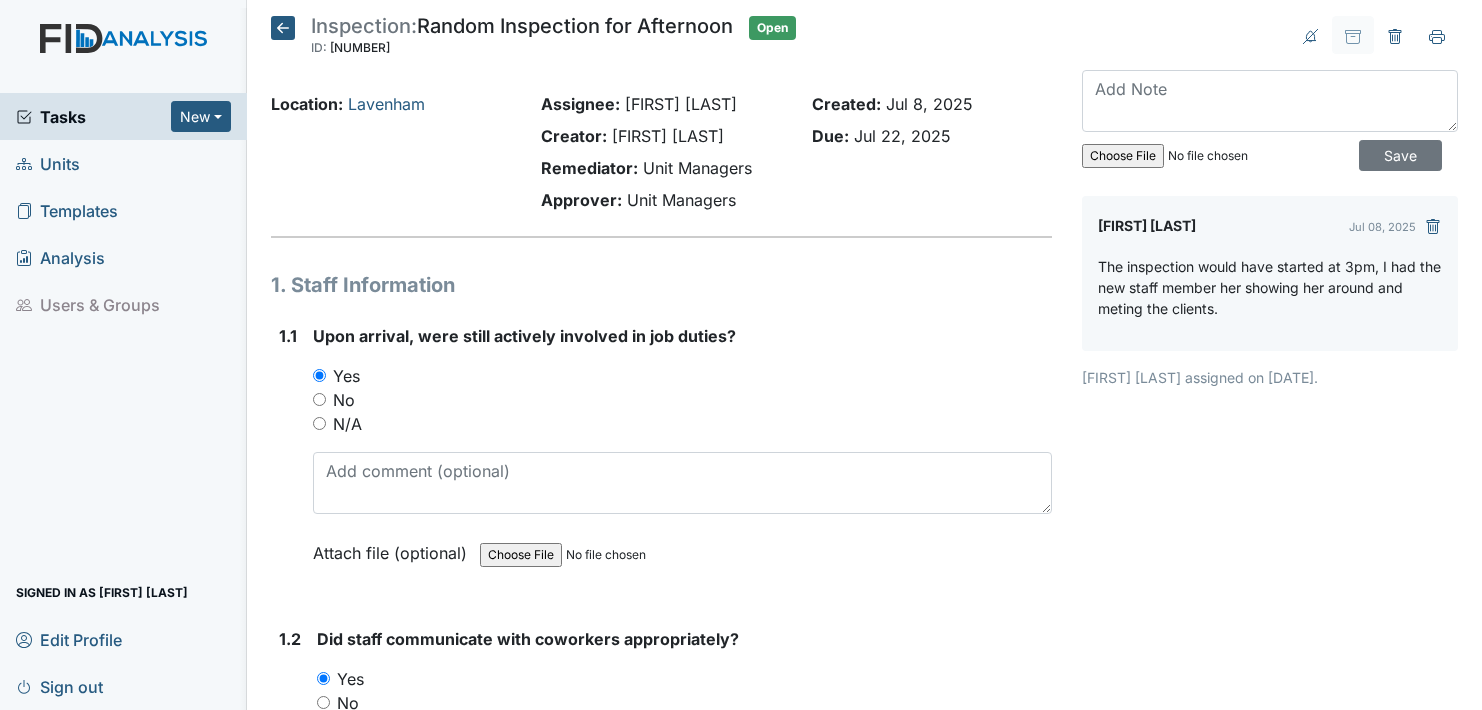 scroll, scrollTop: 0, scrollLeft: 0, axis: both 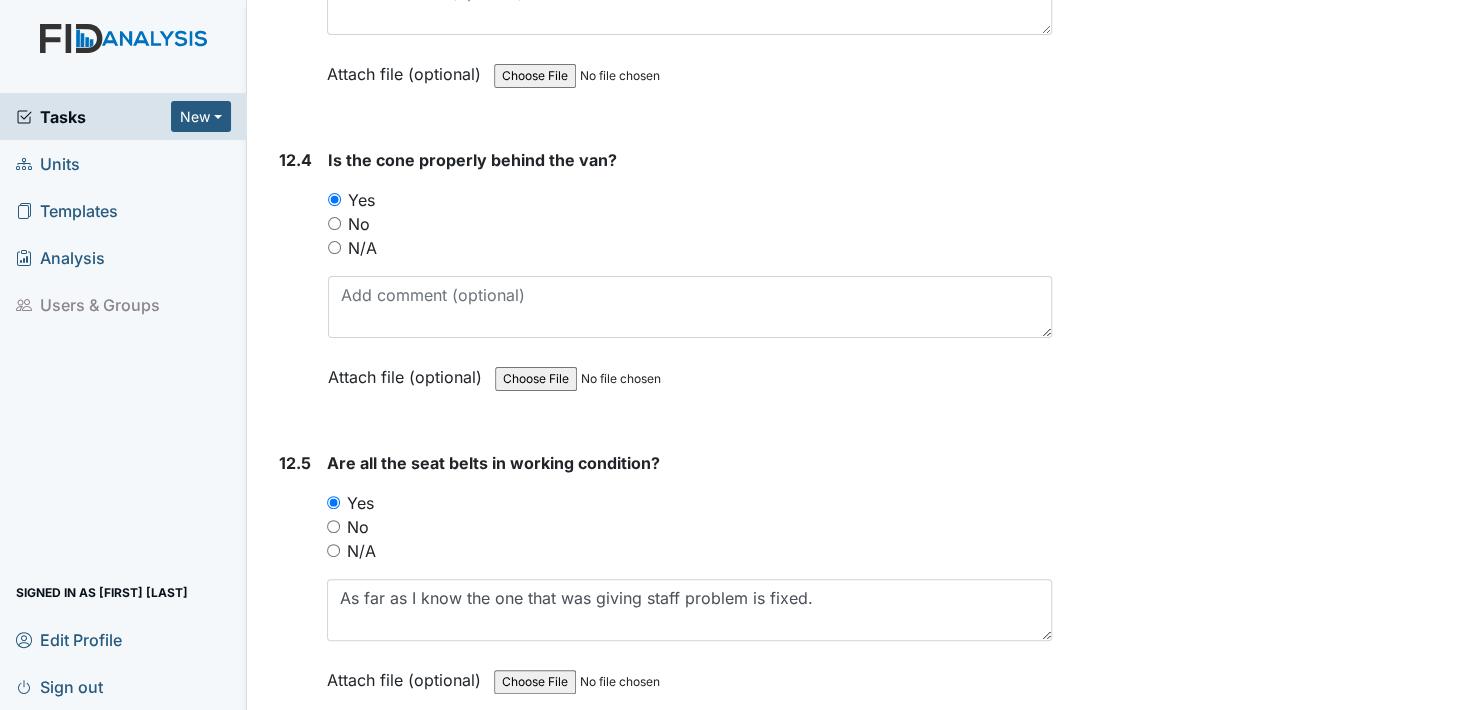 click on "Submit" at bounding box center [322, 773] 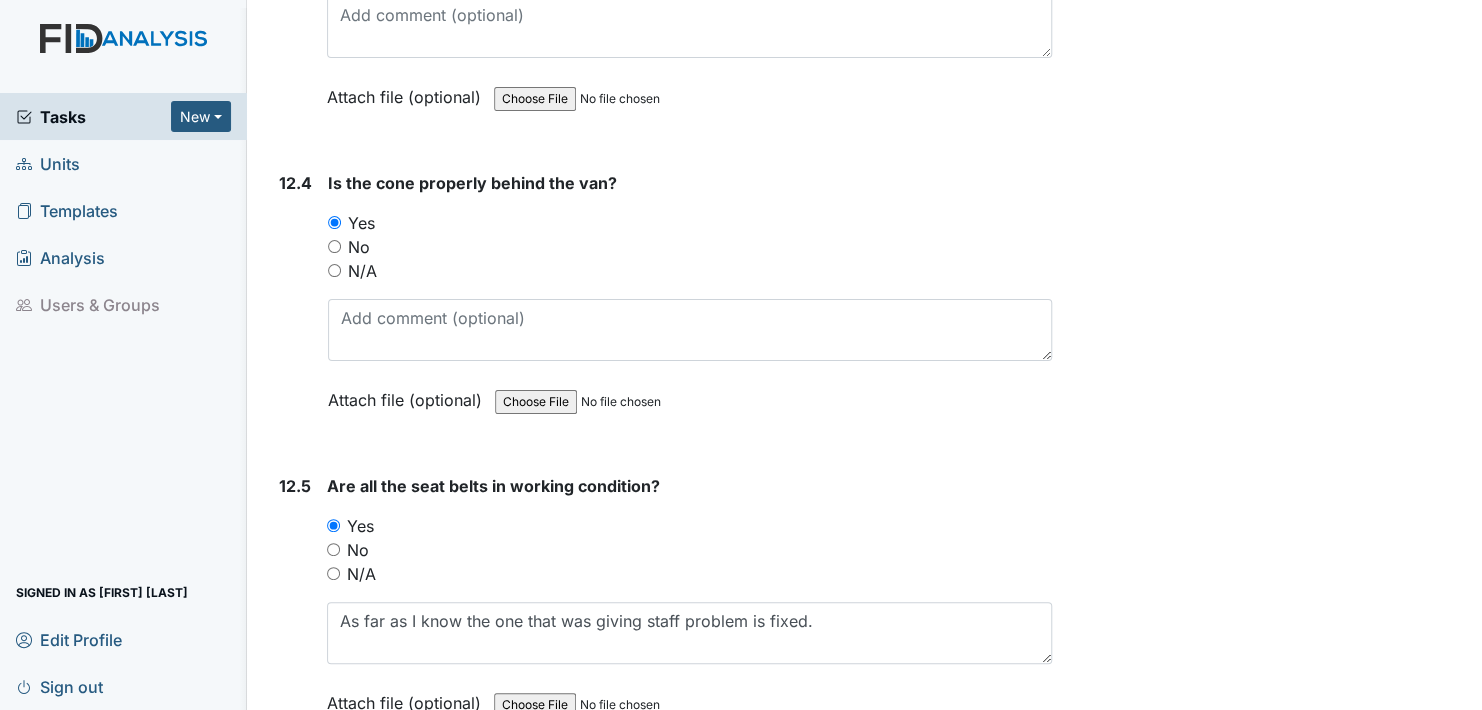 scroll, scrollTop: 35404, scrollLeft: 0, axis: vertical 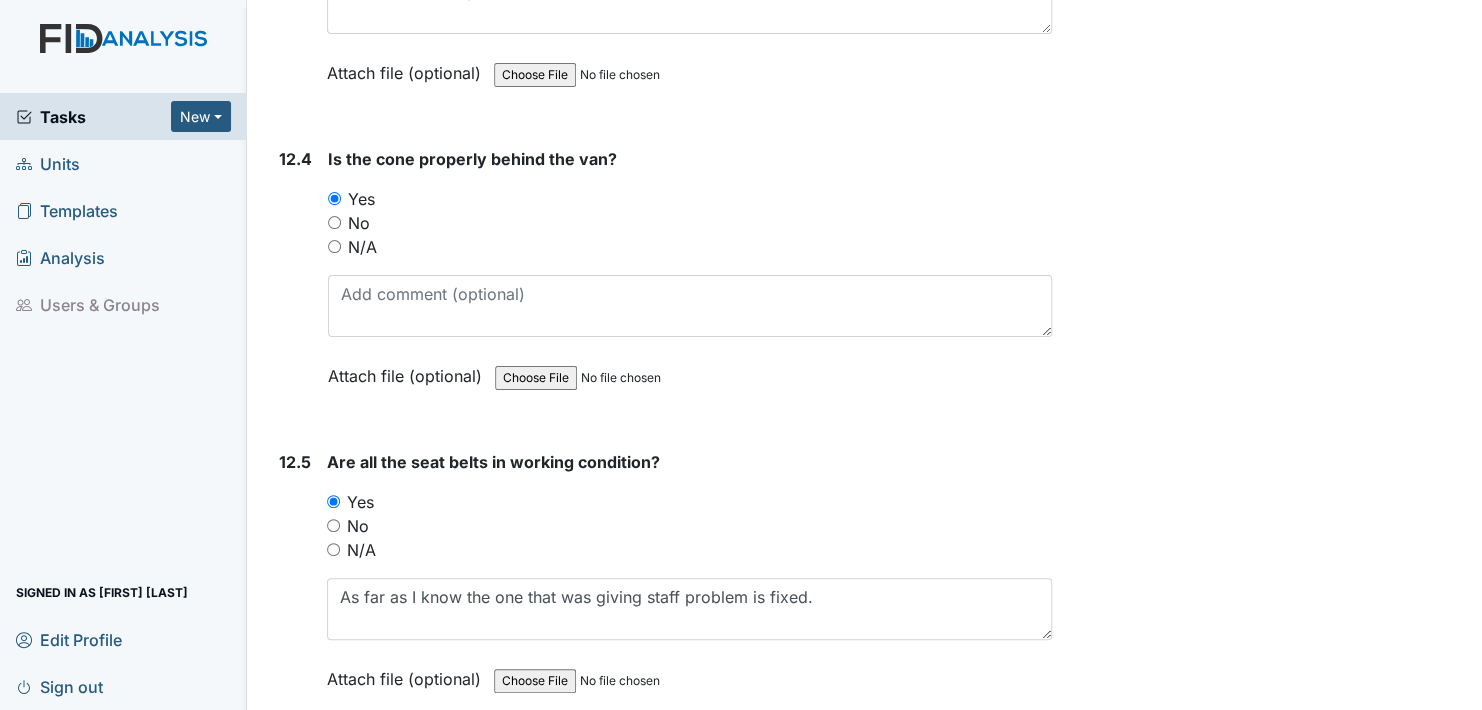 click on "Submit" at bounding box center (322, 772) 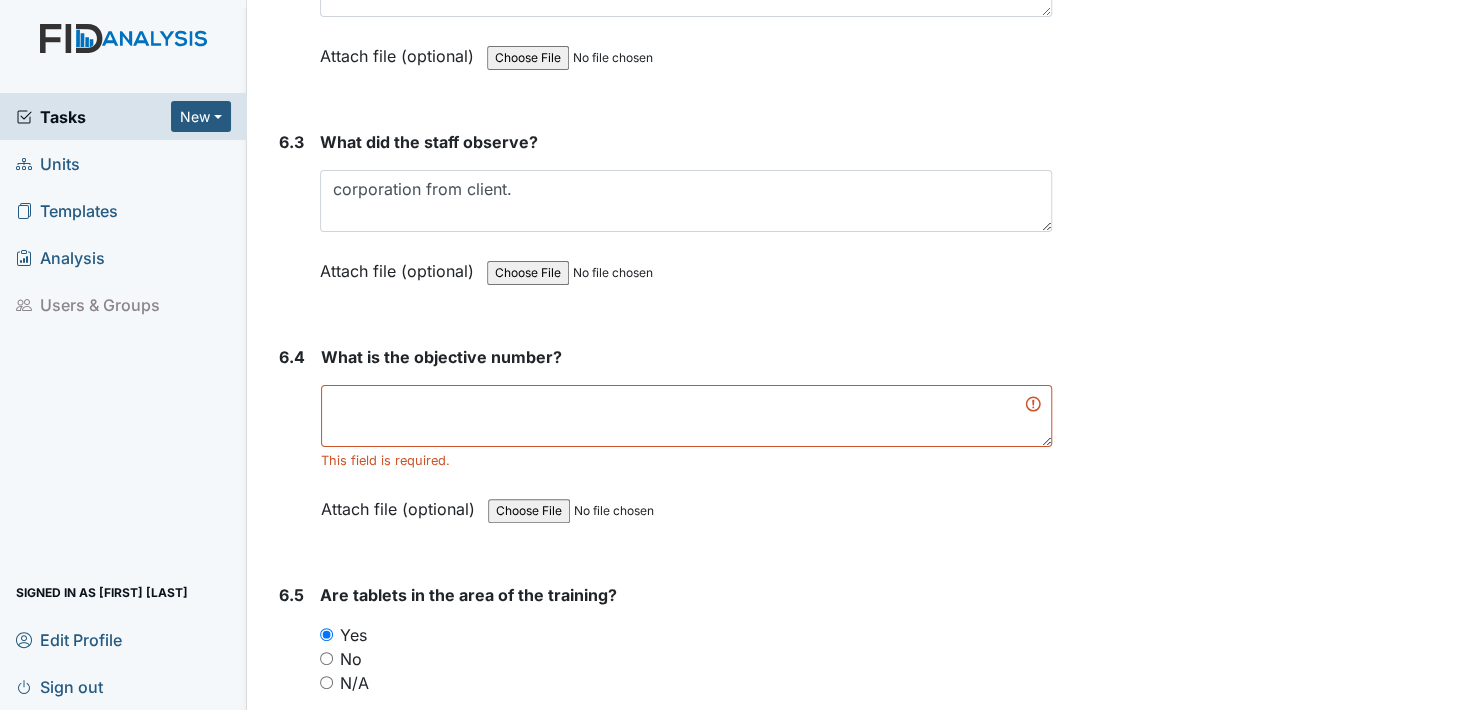 scroll, scrollTop: 12204, scrollLeft: 0, axis: vertical 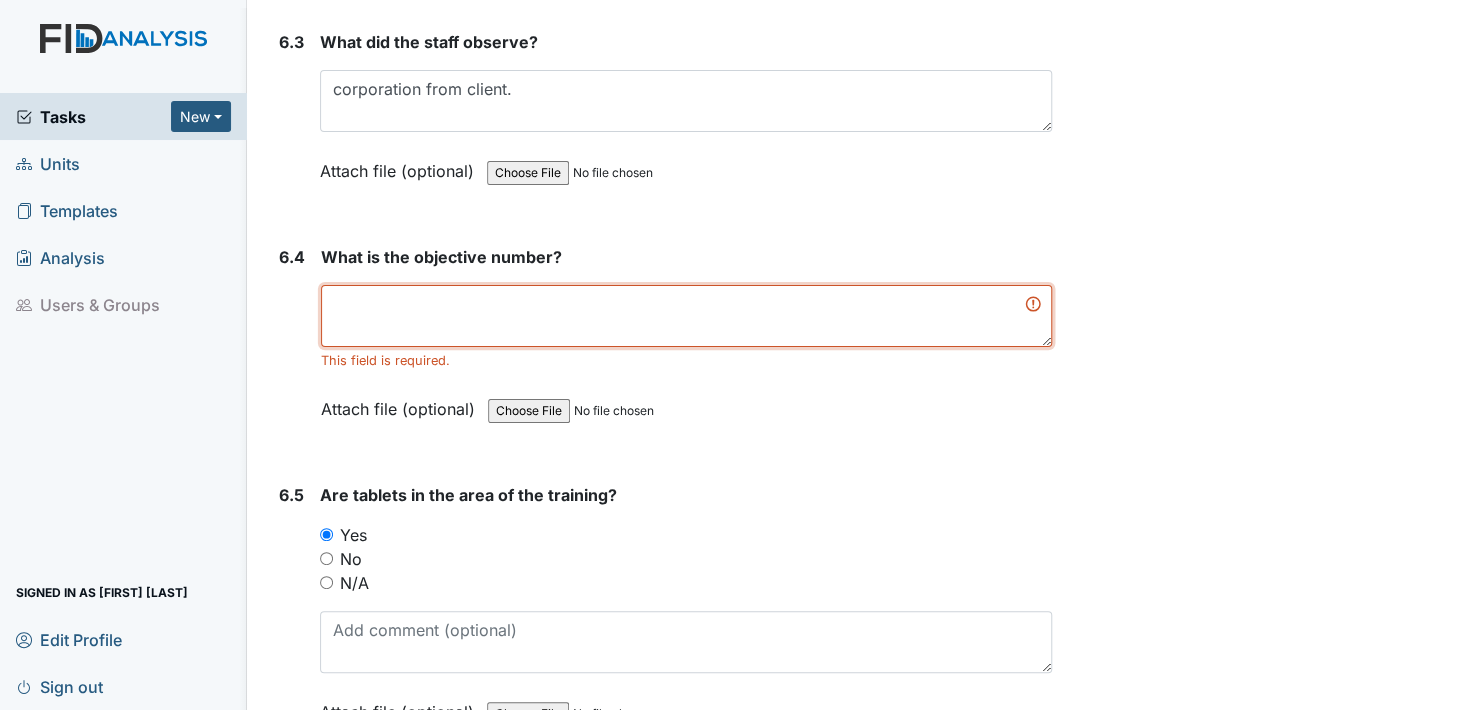 click at bounding box center [686, 316] 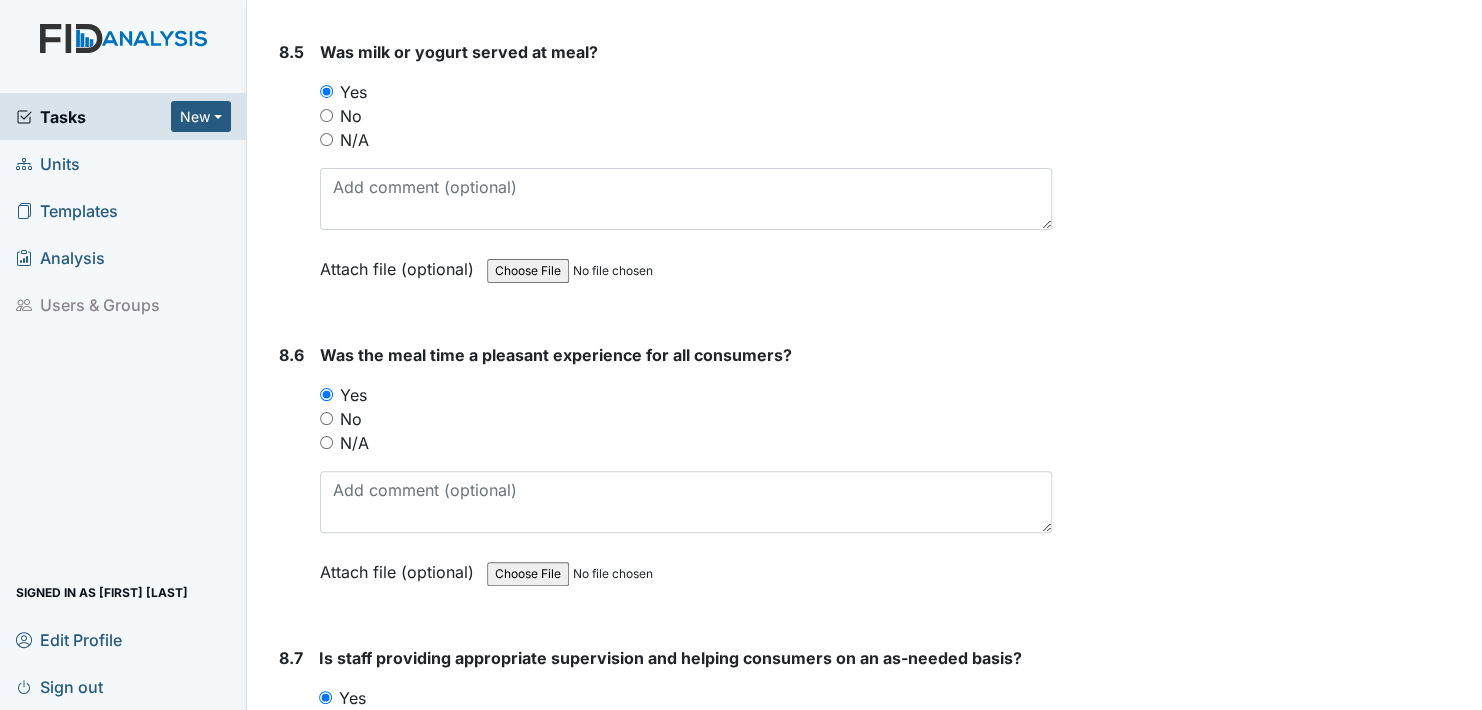scroll, scrollTop: 17004, scrollLeft: 0, axis: vertical 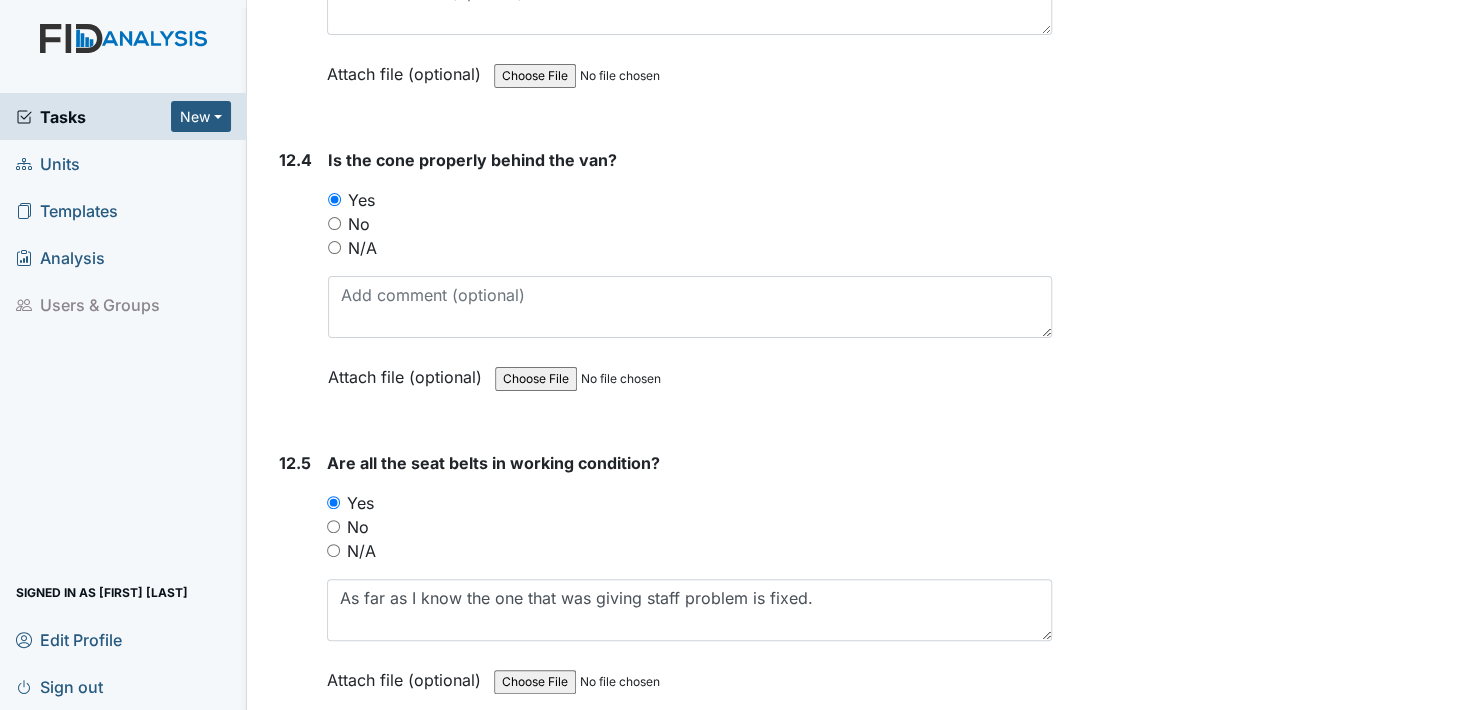 type on "[CODE]-[STATE]" 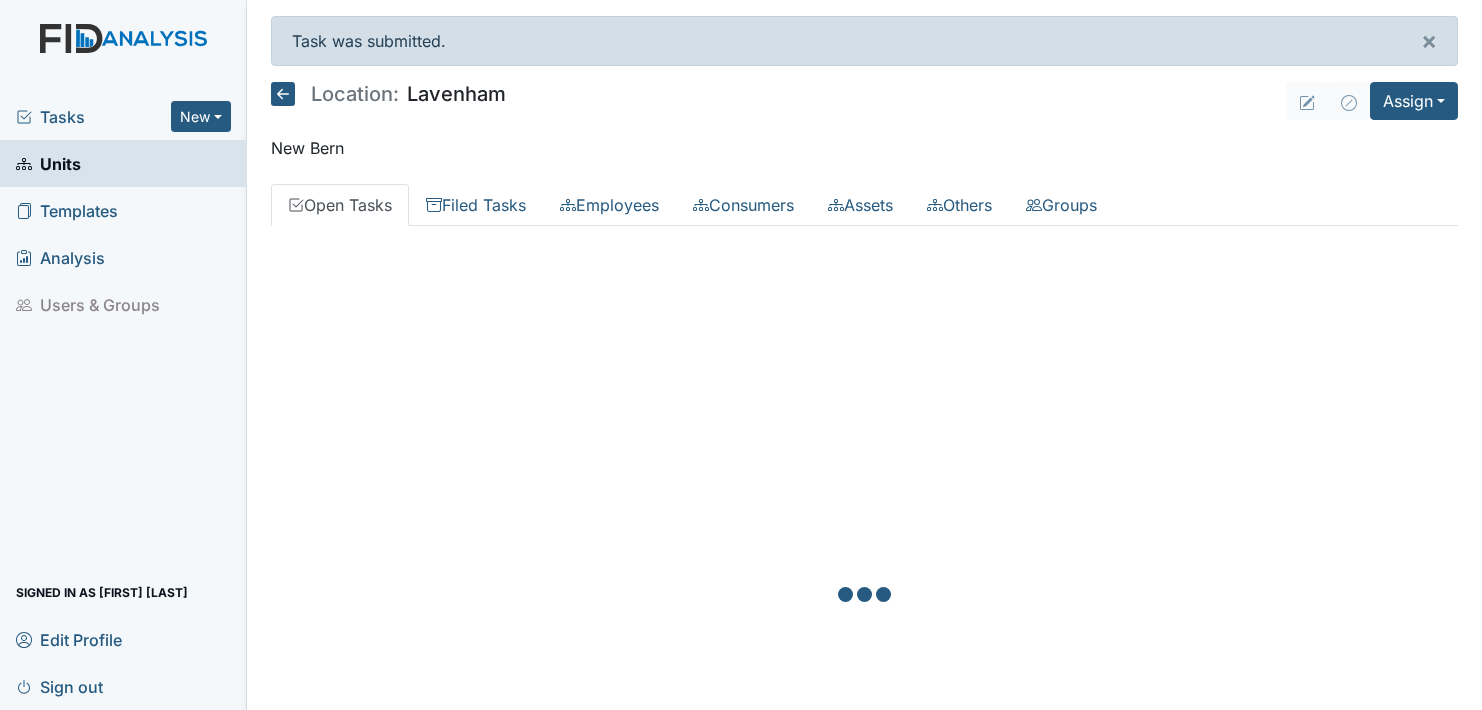 scroll, scrollTop: 0, scrollLeft: 0, axis: both 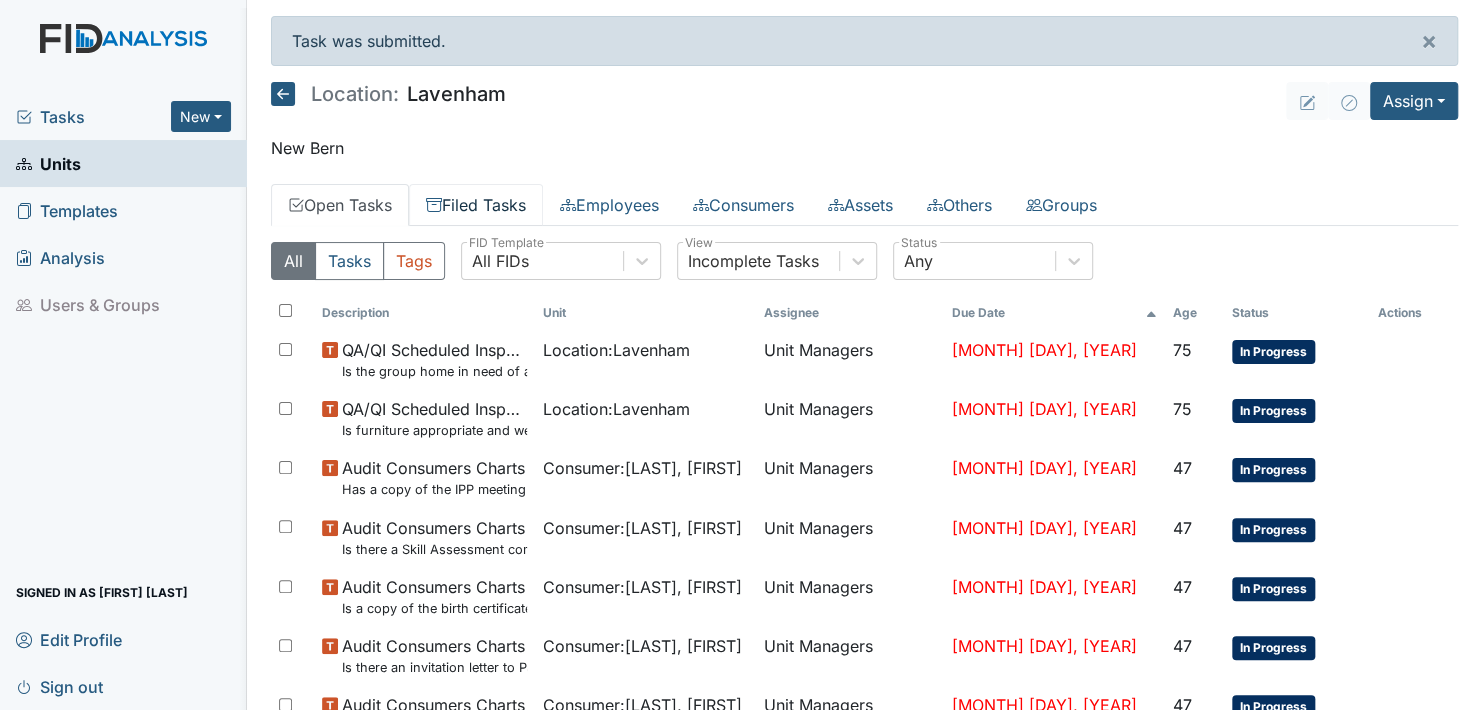 click on "Filed Tasks" at bounding box center [476, 205] 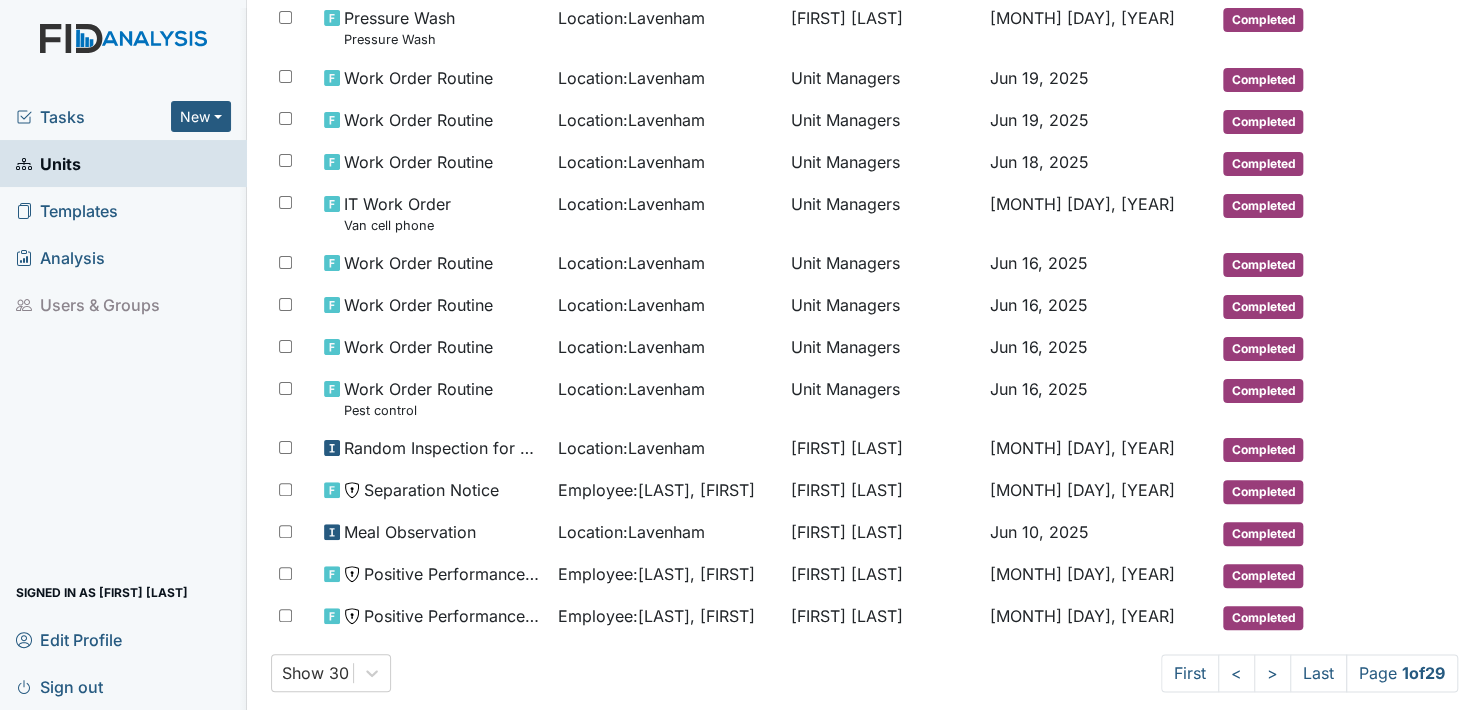 scroll, scrollTop: 1046, scrollLeft: 0, axis: vertical 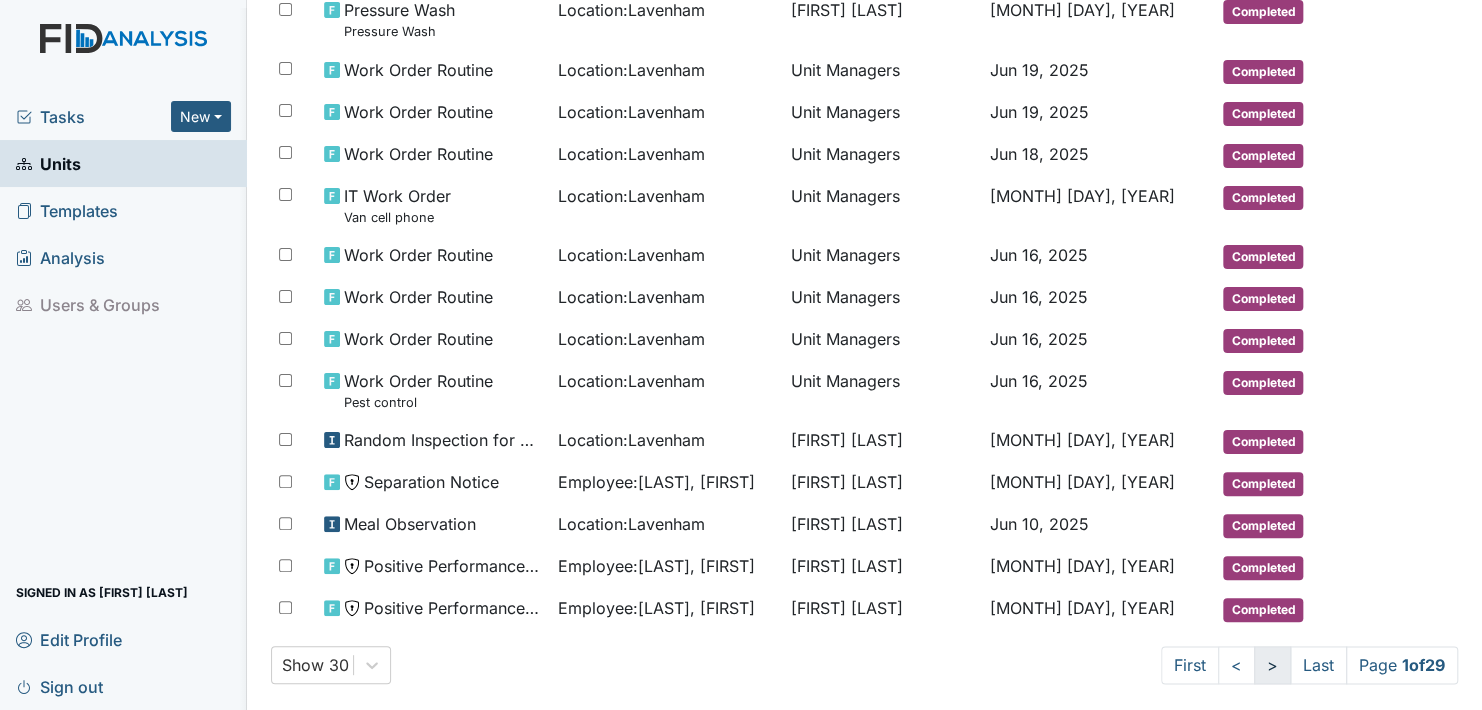 click on ">" at bounding box center (1190, 665) 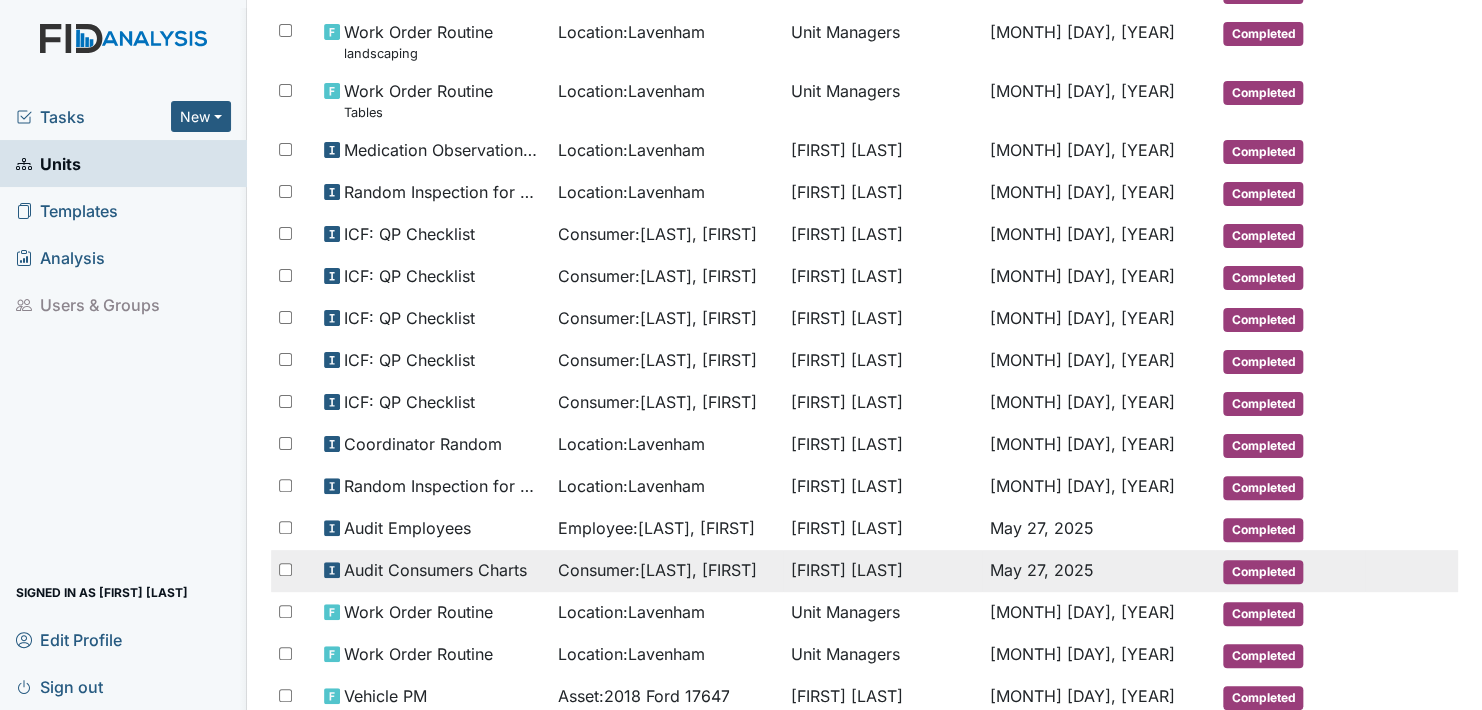 scroll, scrollTop: 0, scrollLeft: 0, axis: both 